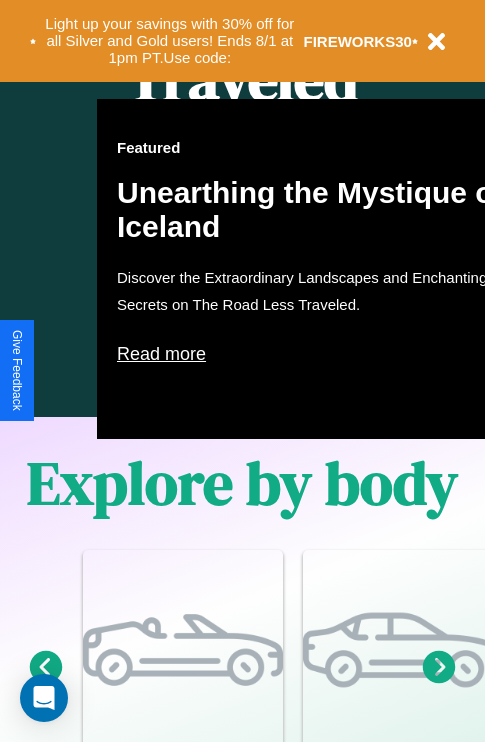scroll, scrollTop: 2423, scrollLeft: 0, axis: vertical 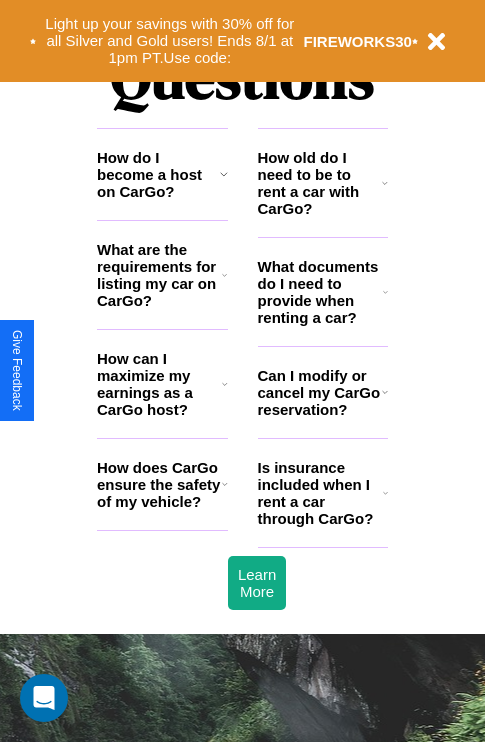 click on "How does CarGo ensure the safety of my vehicle?" at bounding box center (159, 484) 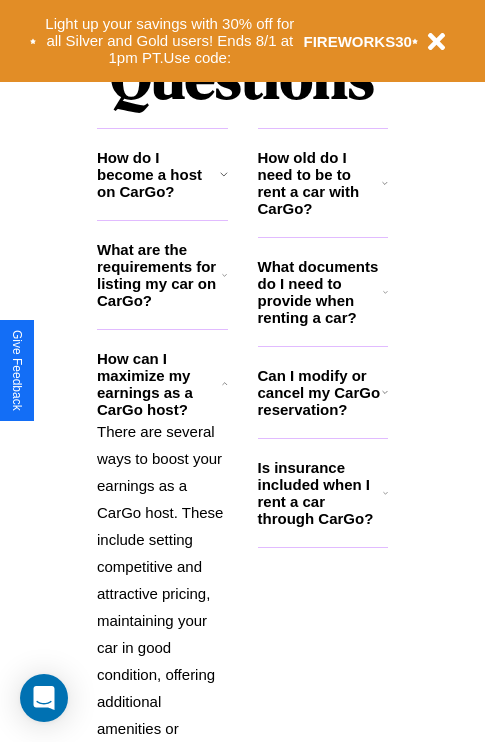 click on "What are the requirements for listing my car on CarGo?" at bounding box center (159, 275) 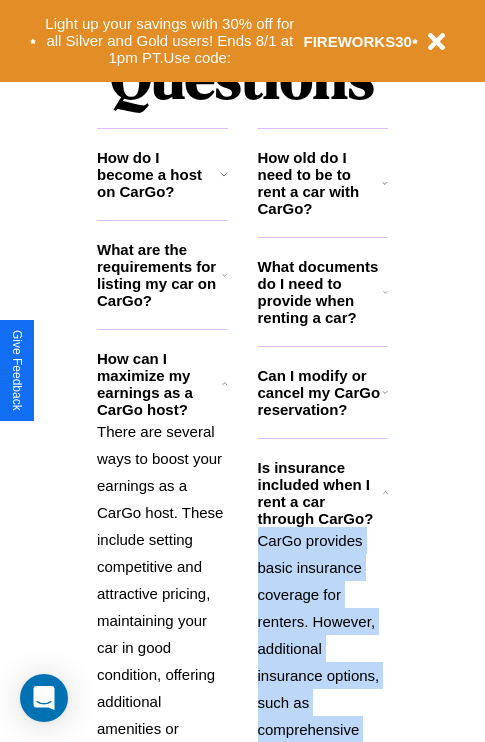 scroll, scrollTop: 2731, scrollLeft: 0, axis: vertical 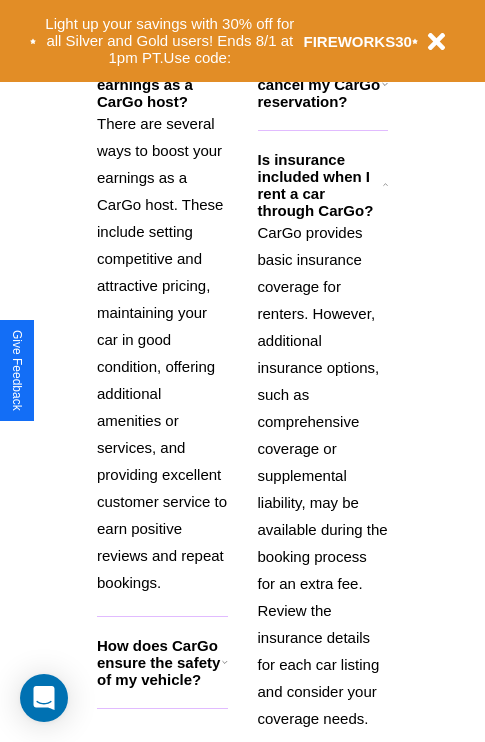 click on "How does CarGo ensure the safety of my vehicle?" at bounding box center [159, 662] 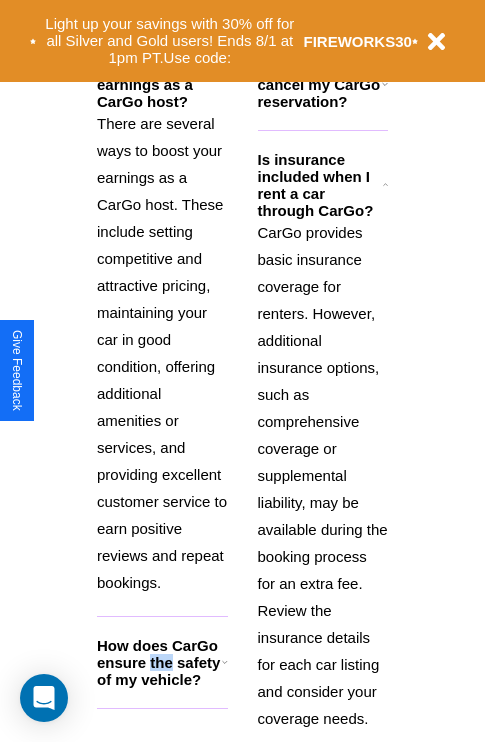 scroll, scrollTop: 1896, scrollLeft: 0, axis: vertical 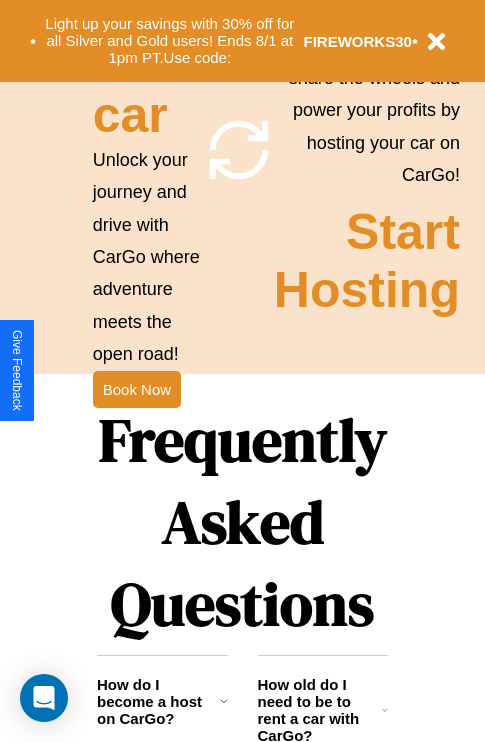 click 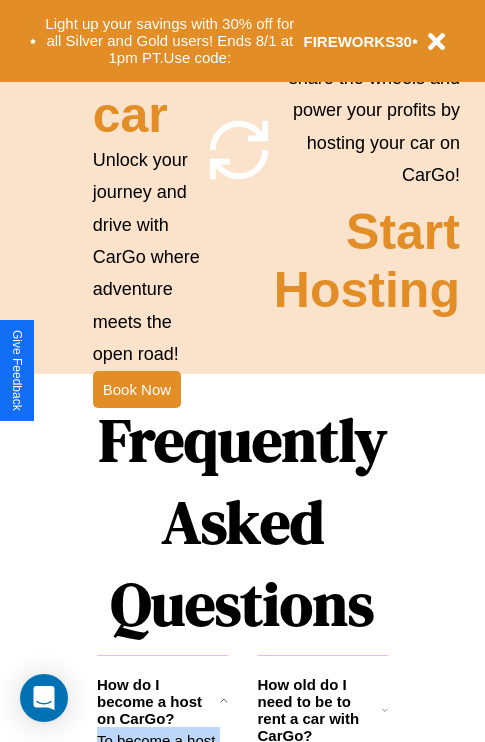 scroll, scrollTop: 1905, scrollLeft: 0, axis: vertical 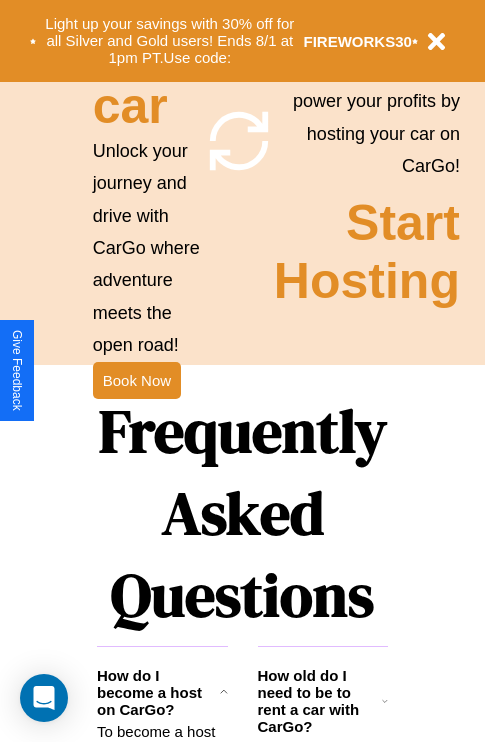 click 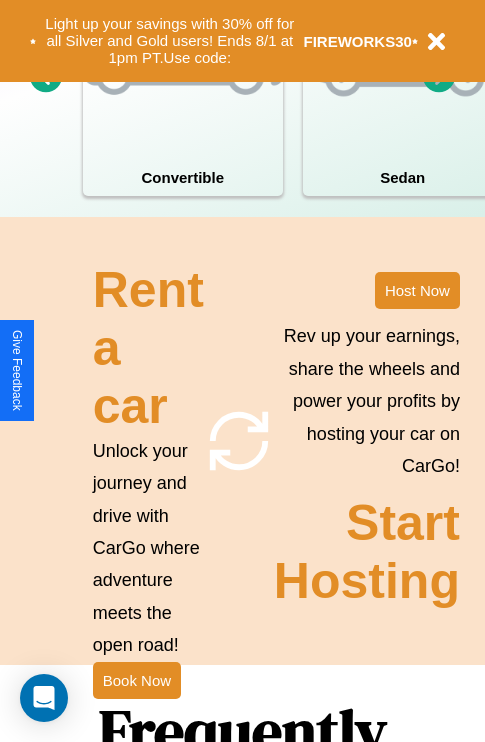 scroll, scrollTop: 308, scrollLeft: 0, axis: vertical 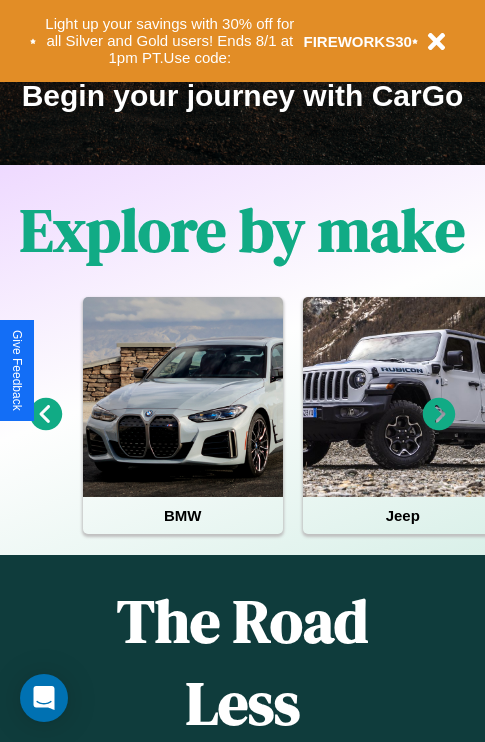 click 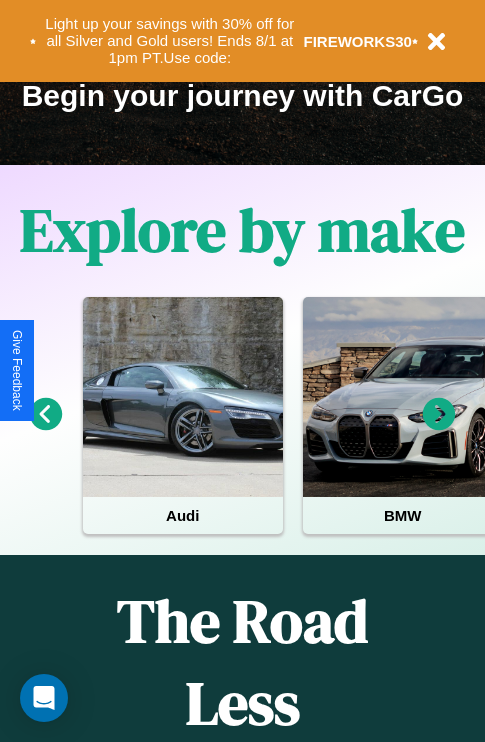 click 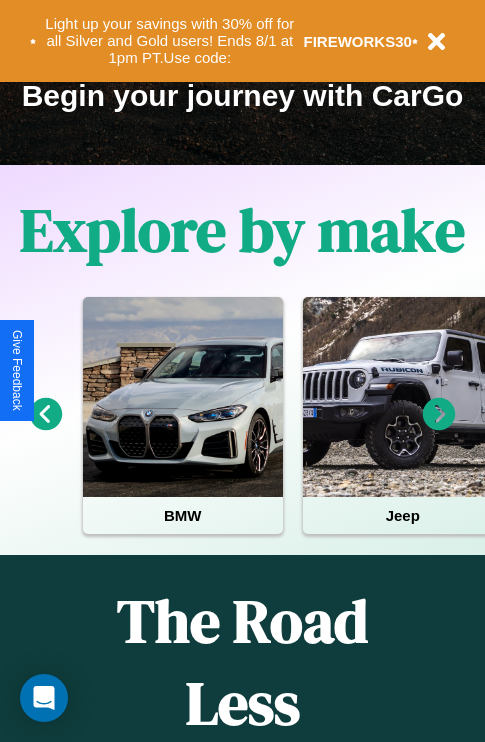click 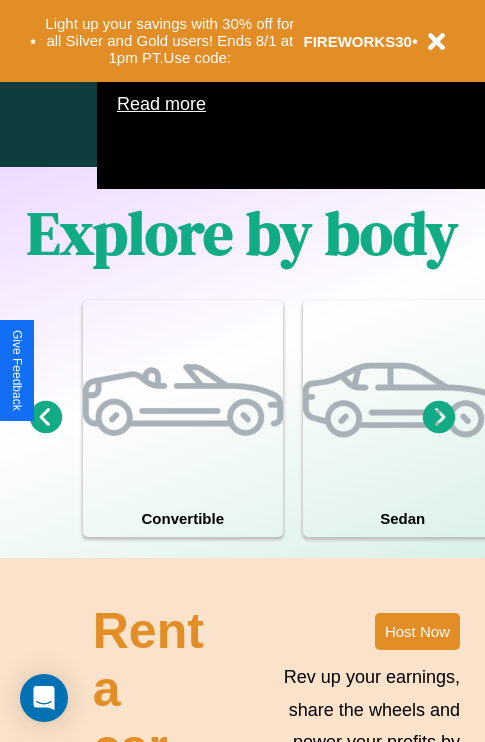 scroll, scrollTop: 1285, scrollLeft: 0, axis: vertical 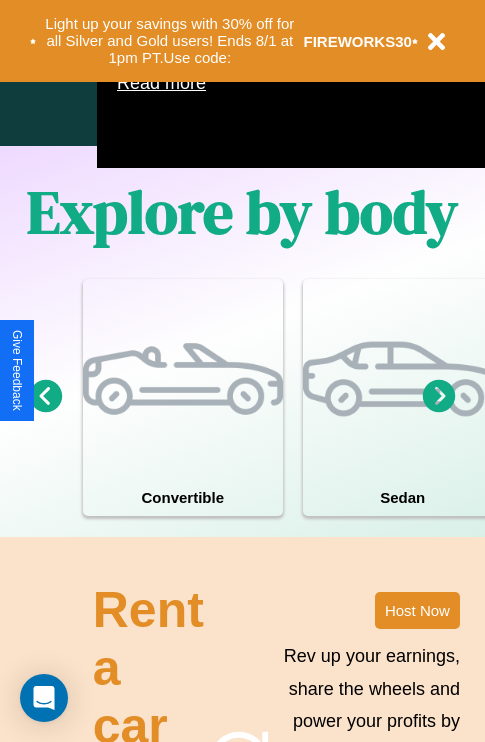 click 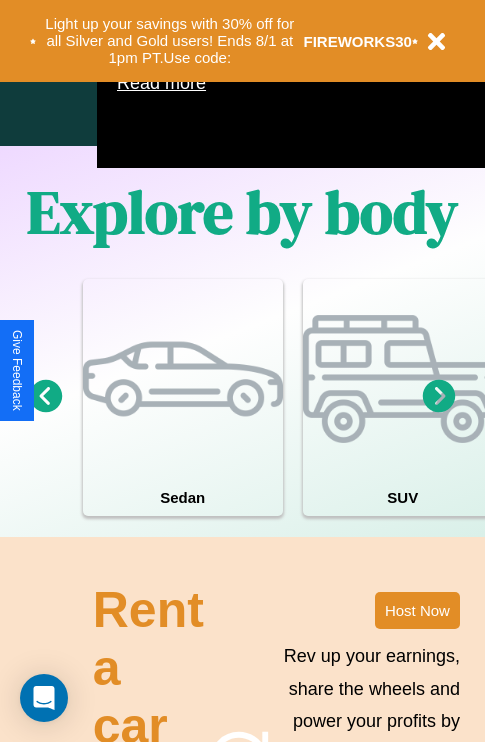 click 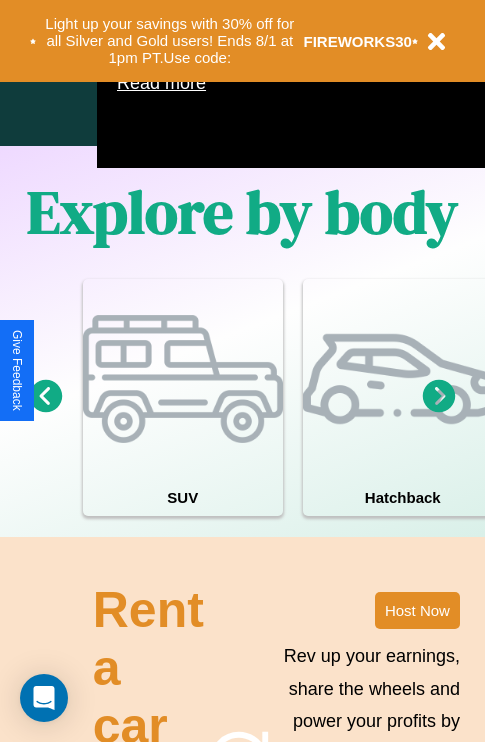 click 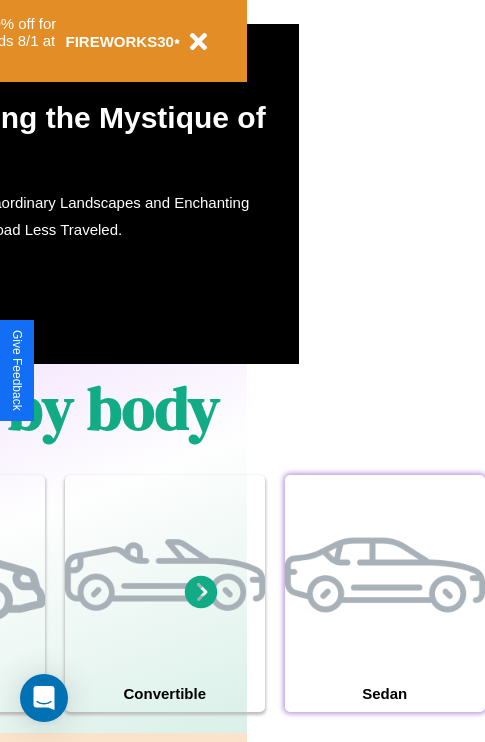 click at bounding box center (385, 575) 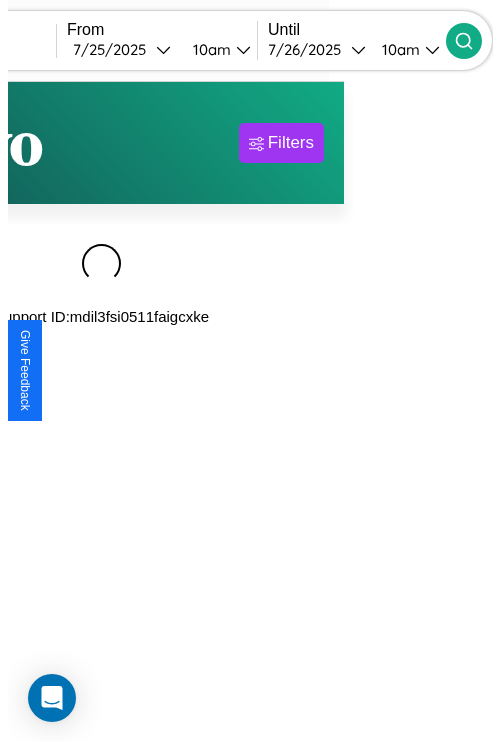 scroll, scrollTop: 0, scrollLeft: 0, axis: both 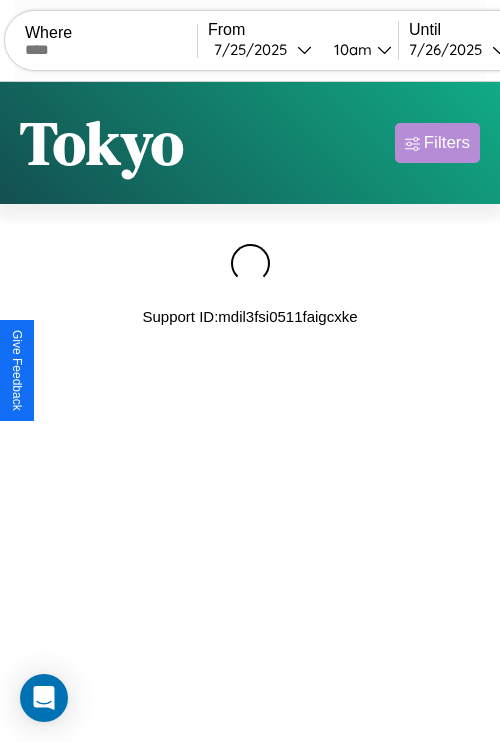 click on "Filters" at bounding box center [447, 143] 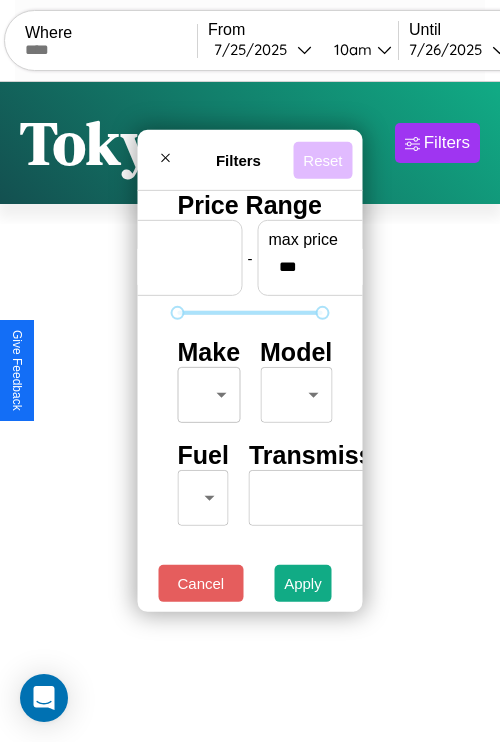 click on "Reset" at bounding box center [322, 159] 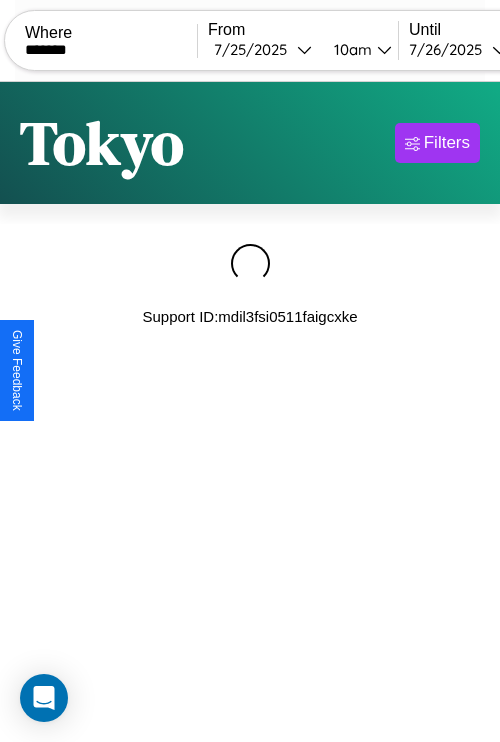 type on "*******" 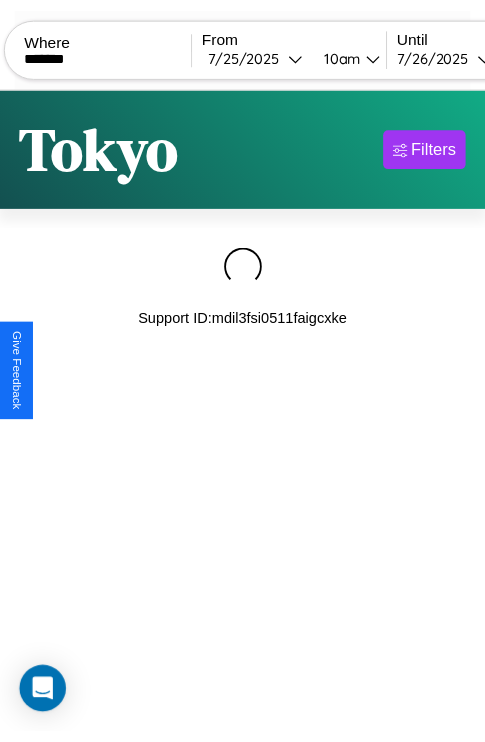 scroll, scrollTop: 0, scrollLeft: 175, axis: horizontal 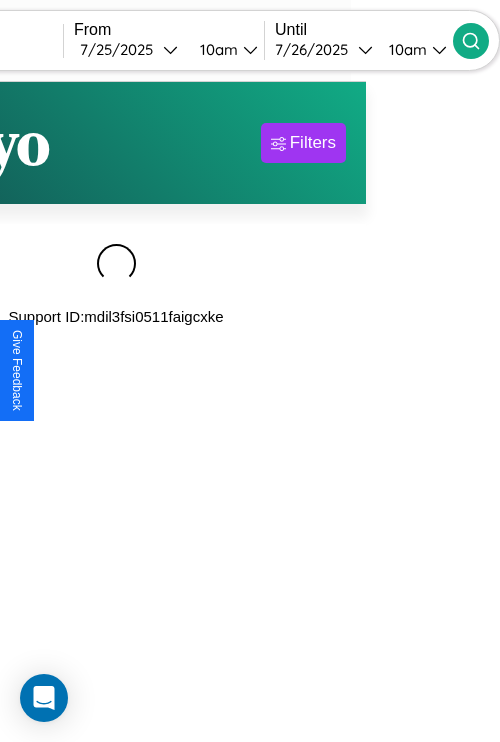 click 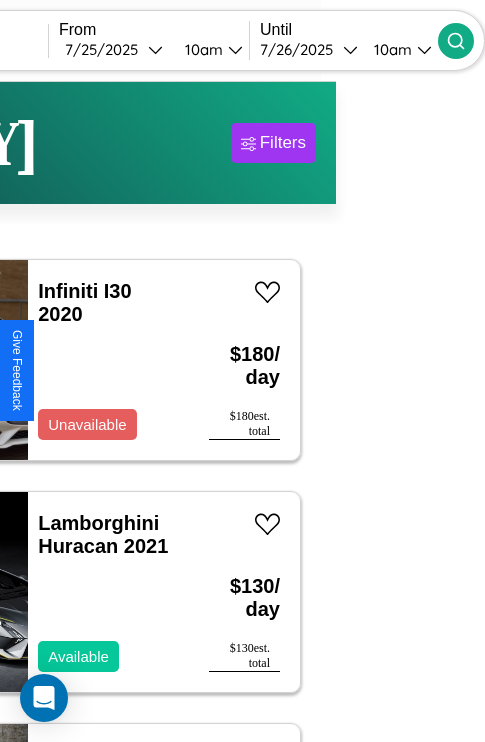 scroll, scrollTop: 49, scrollLeft: 103, axis: both 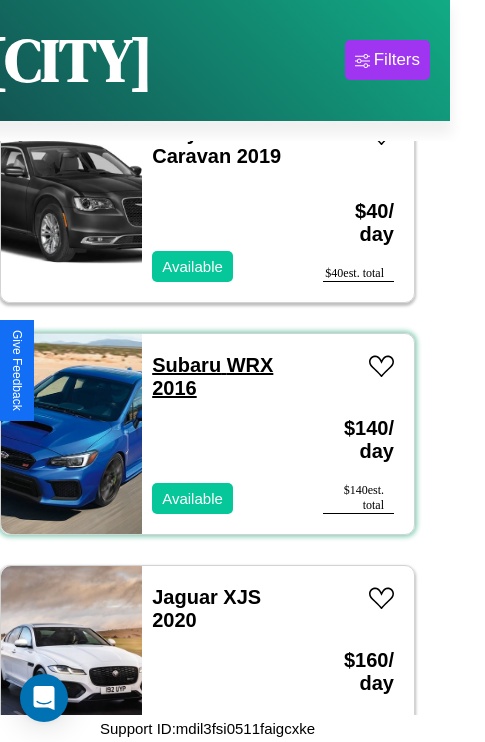 click on "Subaru   WRX   2016" at bounding box center [212, 376] 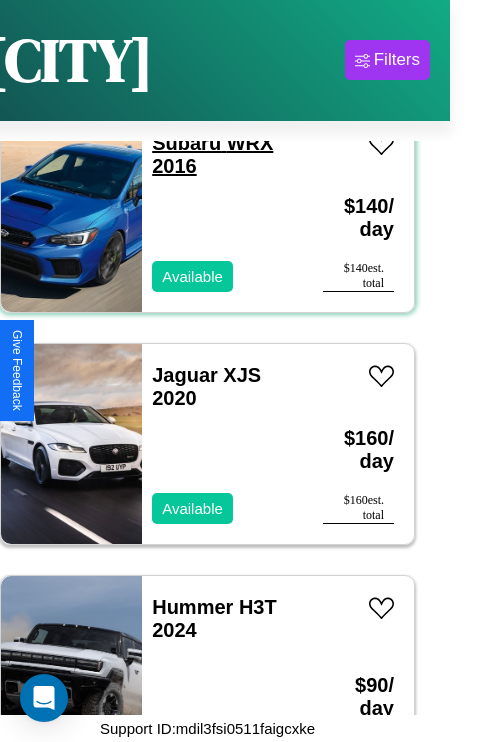 scroll, scrollTop: 1235, scrollLeft: 0, axis: vertical 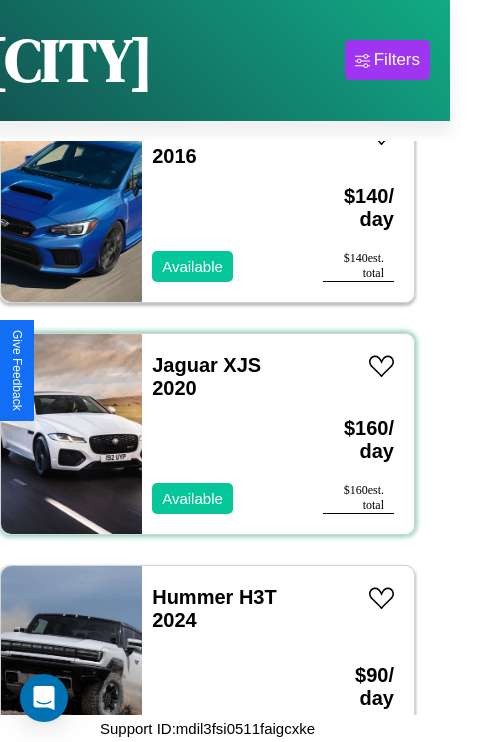 click on "Jaguar   XJS   2020 Available" at bounding box center [222, 434] 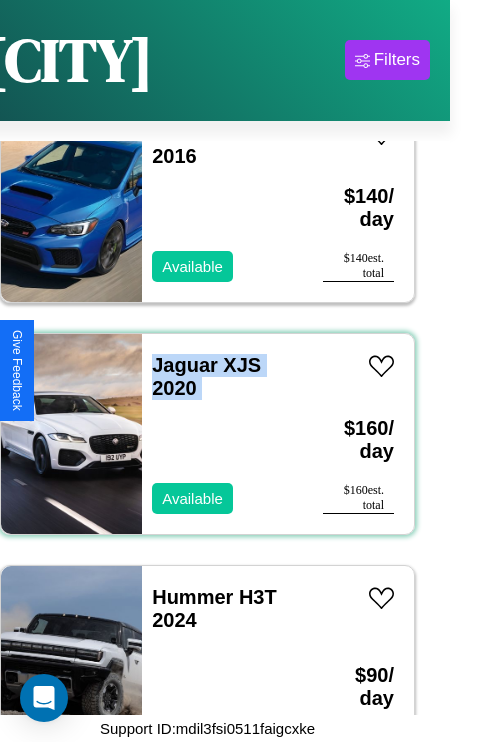 click on "Jaguar   XJS   2020 Available" at bounding box center (222, 434) 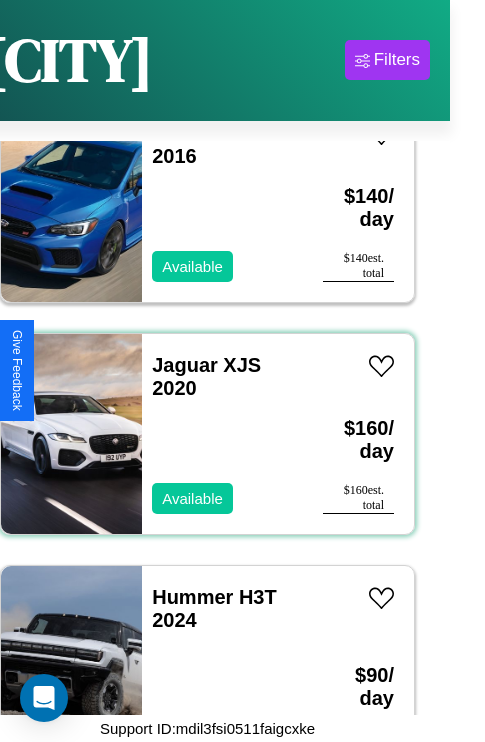 click on "Jaguar   XJS   2020 Available" at bounding box center [222, 434] 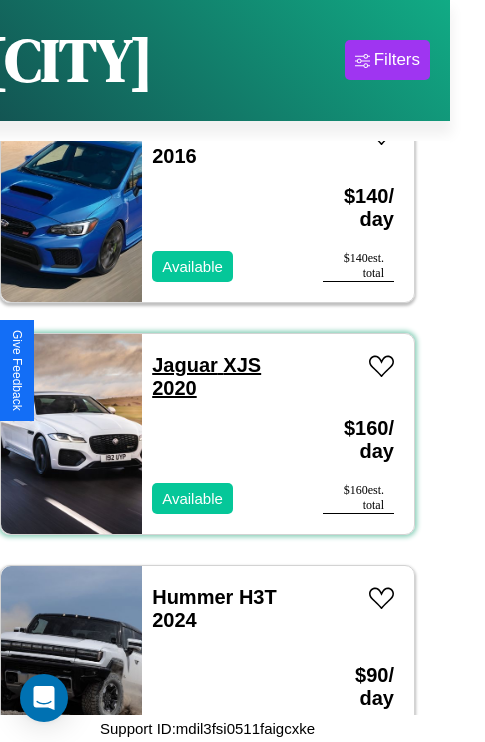 click on "Jaguar   XJS   2020" at bounding box center (206, 376) 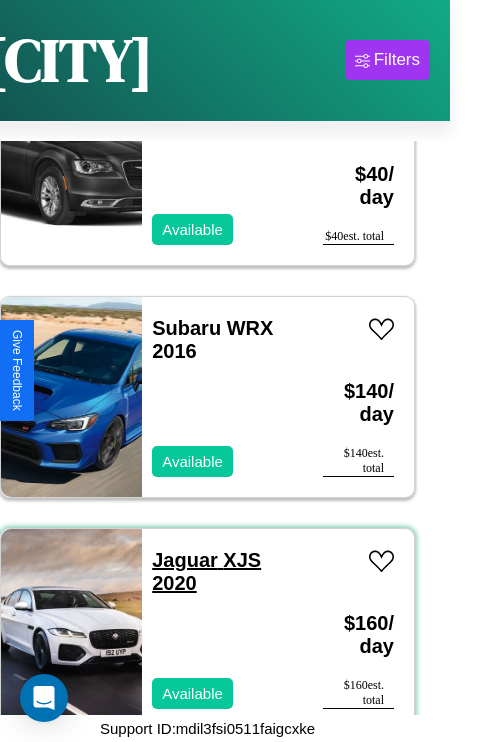 scroll, scrollTop: 1003, scrollLeft: 0, axis: vertical 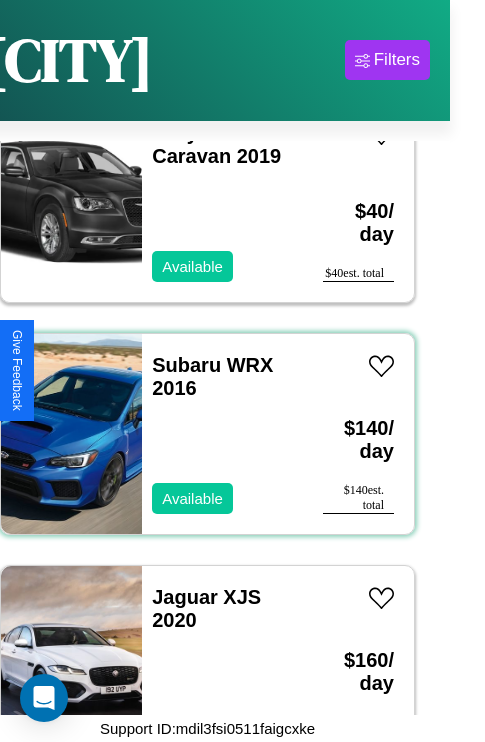 click on "Subaru   WRX   2016 Available" at bounding box center [222, 434] 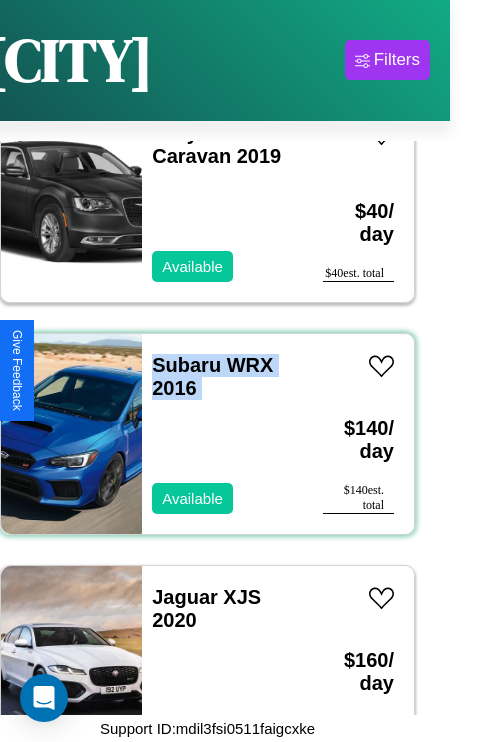 click on "Subaru   WRX   2016 Available" at bounding box center (222, 434) 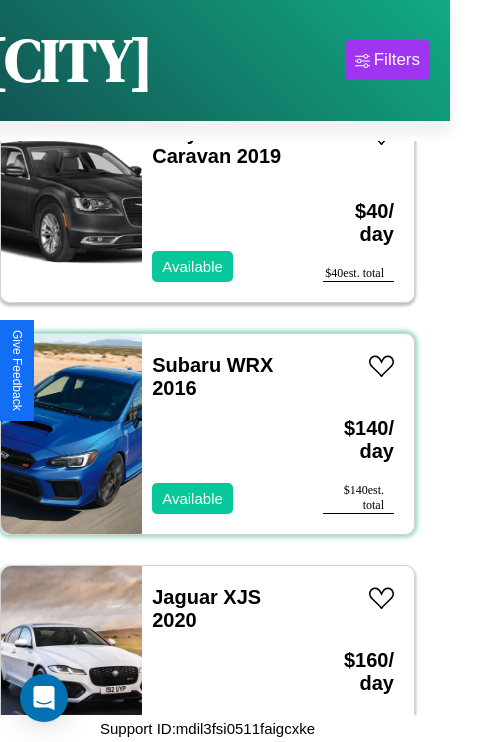 click on "Subaru   WRX   2016 Available" at bounding box center [222, 434] 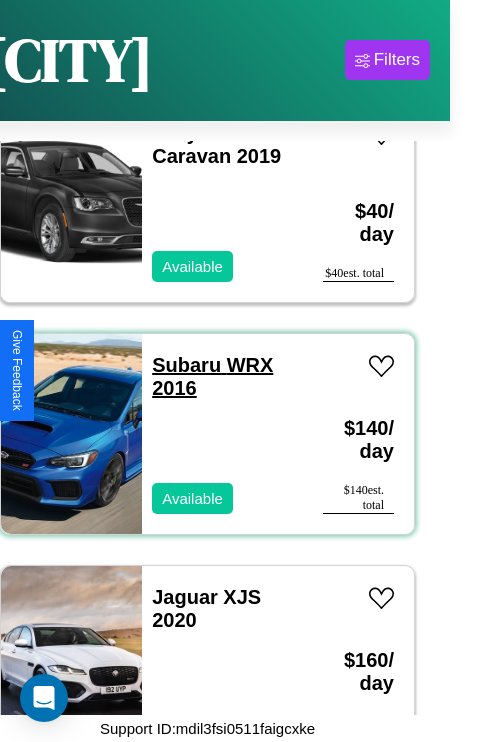 click on "Subaru   WRX   2016" at bounding box center (212, 376) 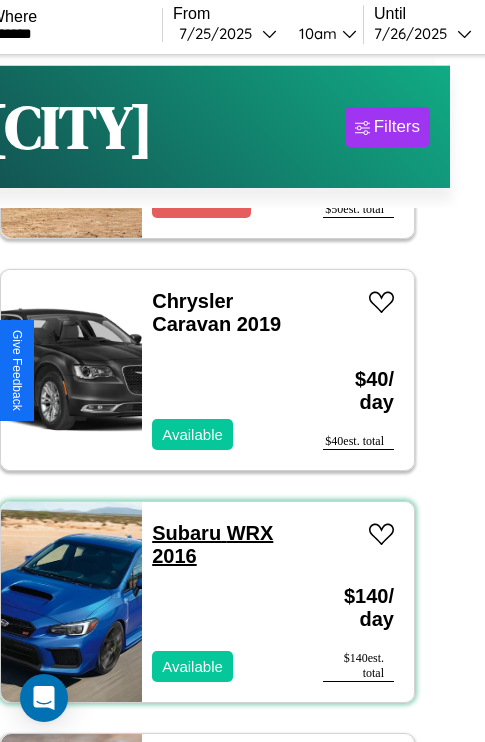 scroll, scrollTop: 0, scrollLeft: 35, axis: horizontal 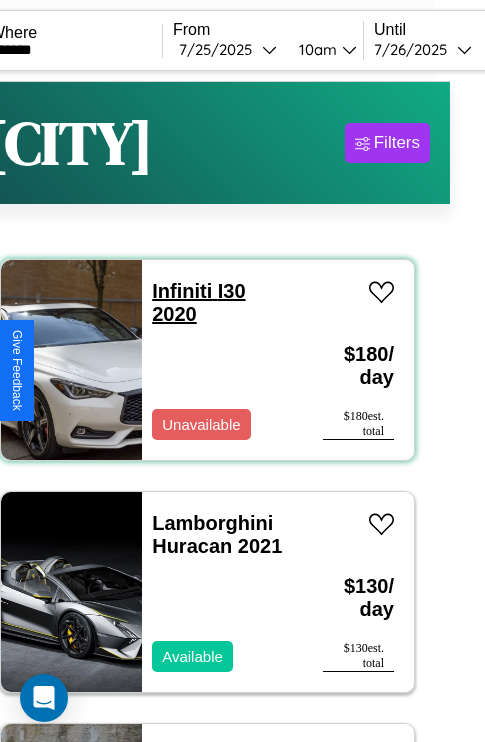 click on "Infiniti   I30   2020" at bounding box center (198, 302) 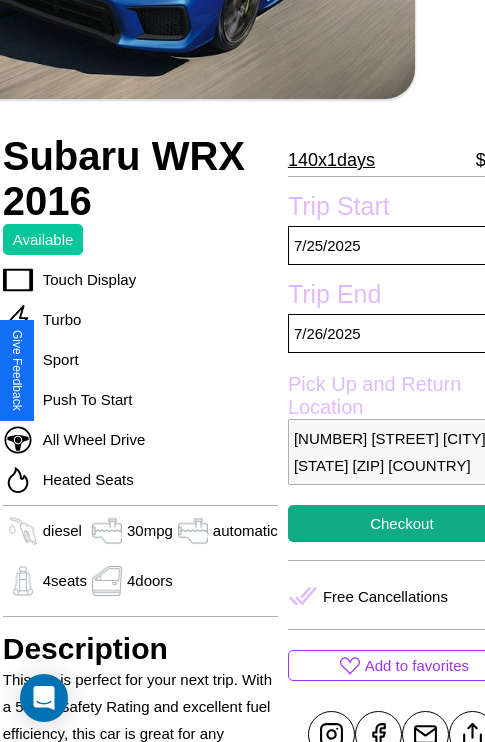 scroll, scrollTop: 409, scrollLeft: 88, axis: both 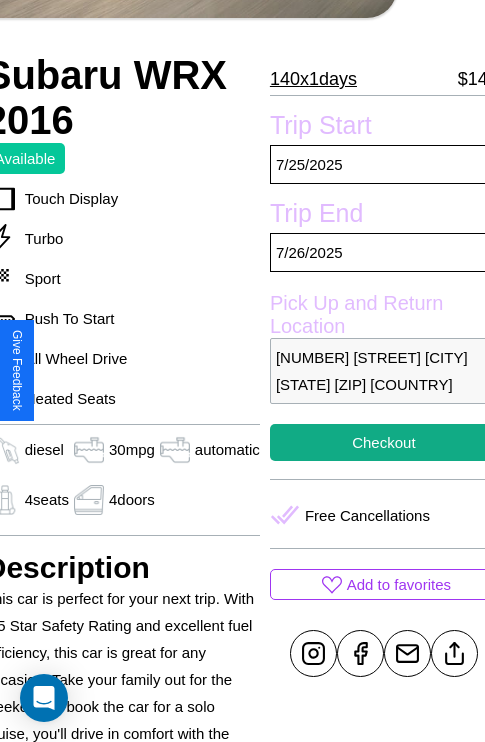 click on "7189 Chestnut Street  Atlanta Georgia 43374 United States" at bounding box center [384, 371] 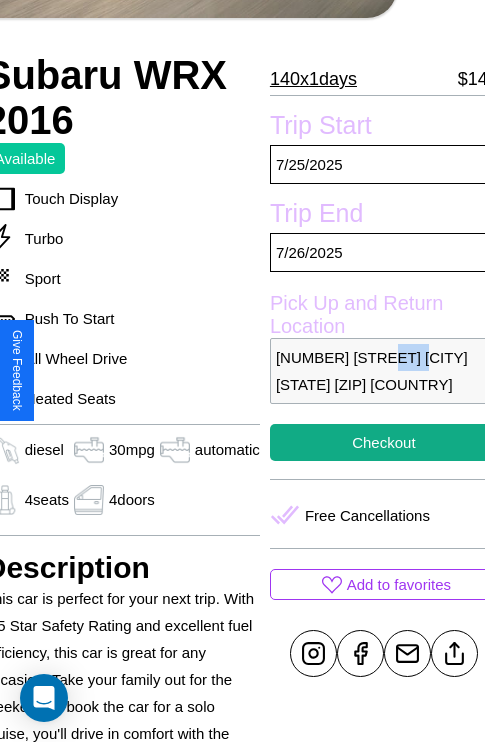 click on "7189 Chestnut Street  Atlanta Georgia 43374 United States" at bounding box center [384, 371] 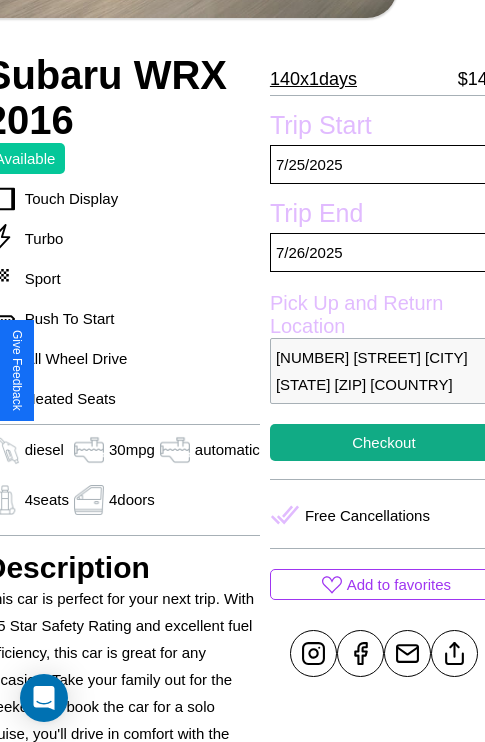 click on "7189 Chestnut Street  Atlanta Georgia 43374 United States" at bounding box center [384, 371] 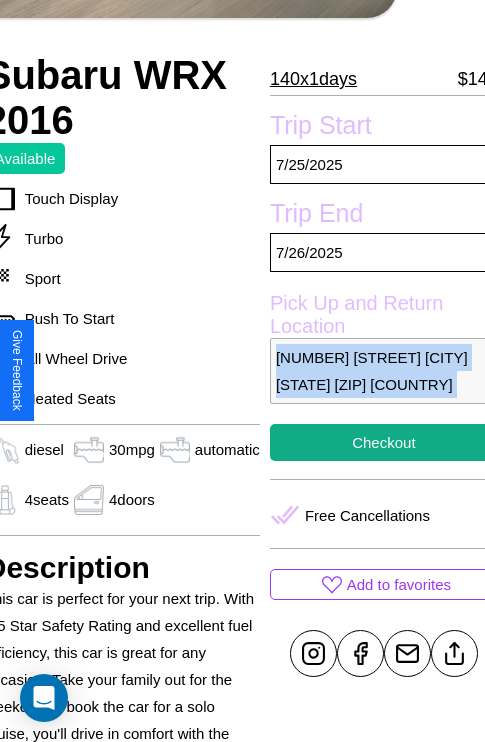 click on "7189 Chestnut Street  Atlanta Georgia 43374 United States" at bounding box center [384, 371] 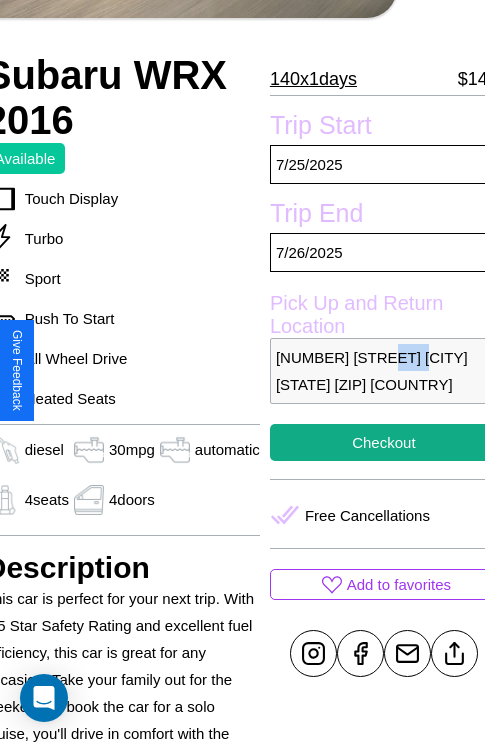 click on "7189 Chestnut Street  Atlanta Georgia 43374 United States" at bounding box center (384, 371) 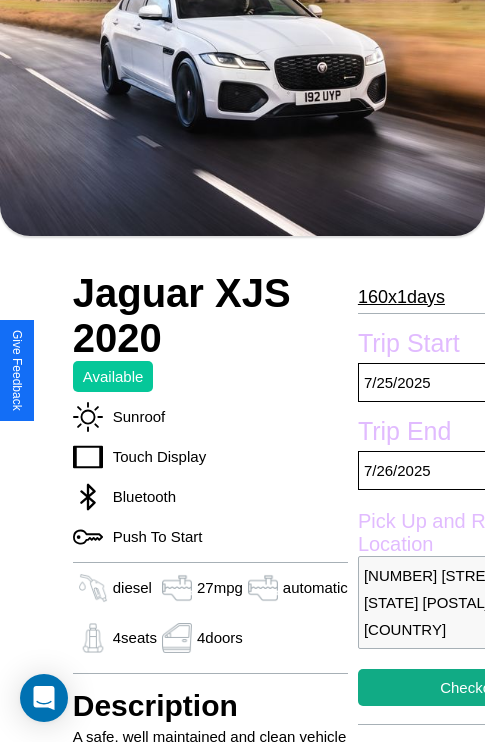 scroll, scrollTop: 908, scrollLeft: 0, axis: vertical 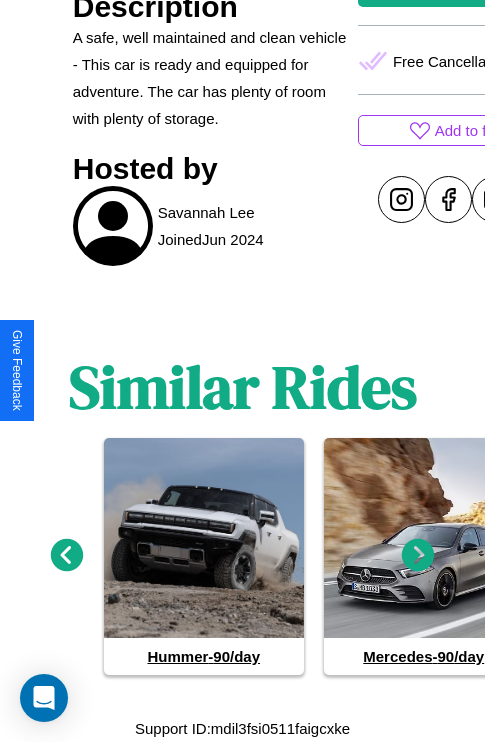 click 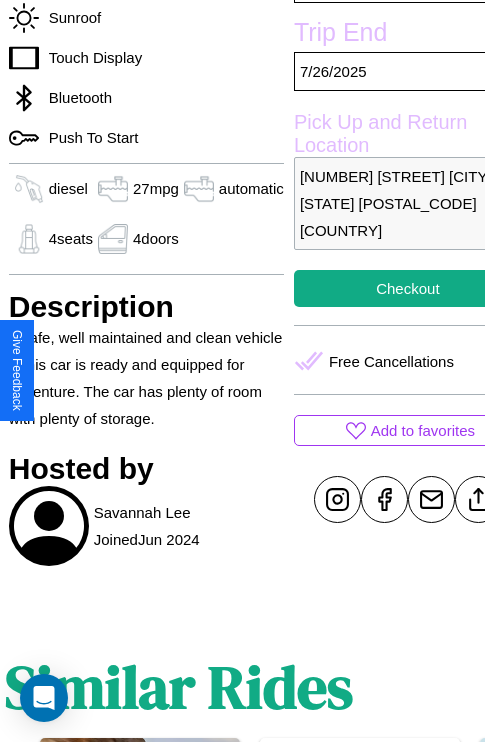scroll, scrollTop: 499, scrollLeft: 88, axis: both 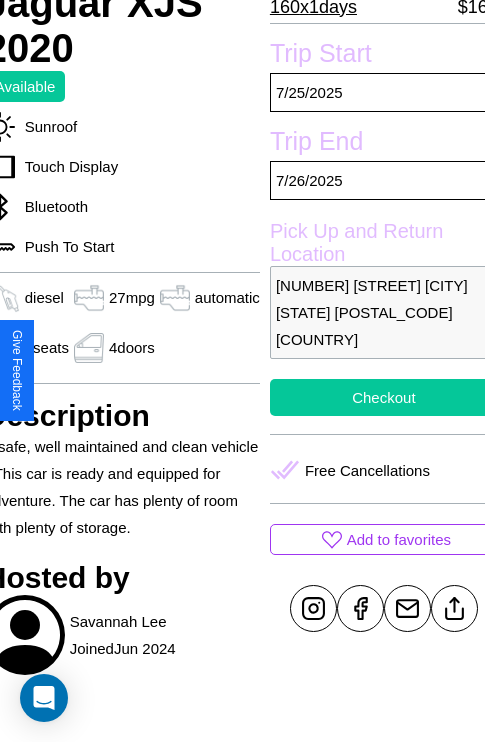 click on "Checkout" at bounding box center [384, 397] 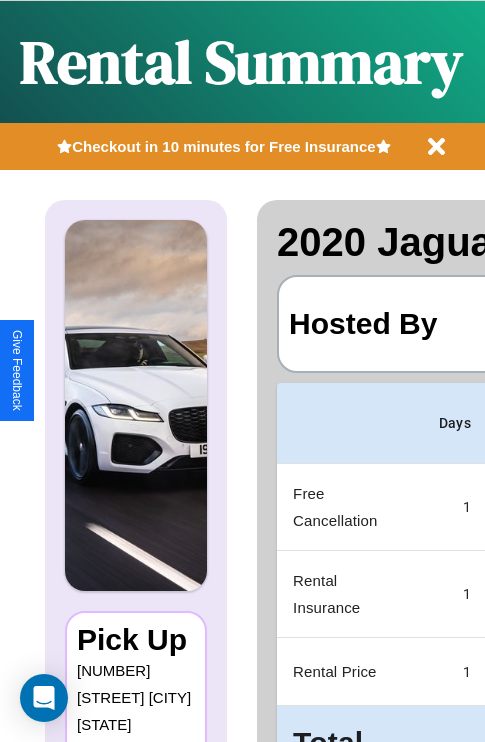 scroll, scrollTop: 0, scrollLeft: 378, axis: horizontal 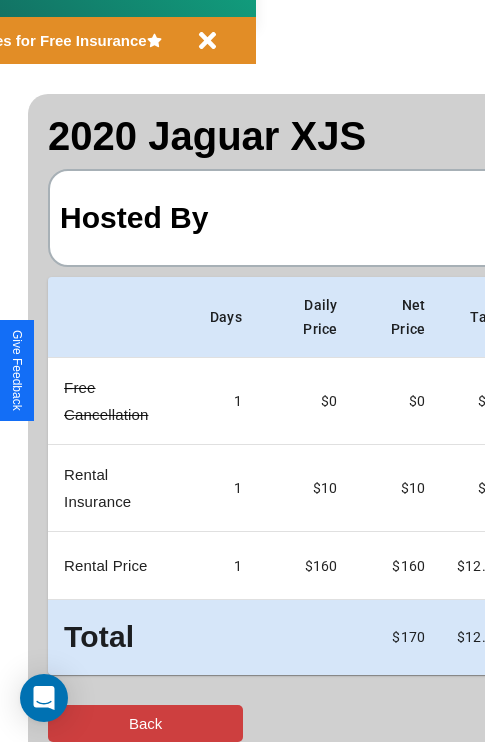 click on "Back" at bounding box center [145, 723] 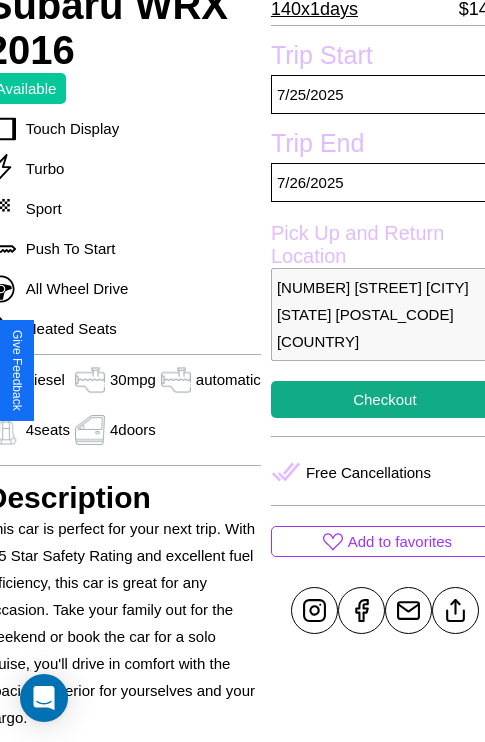 scroll, scrollTop: 481, scrollLeft: 88, axis: both 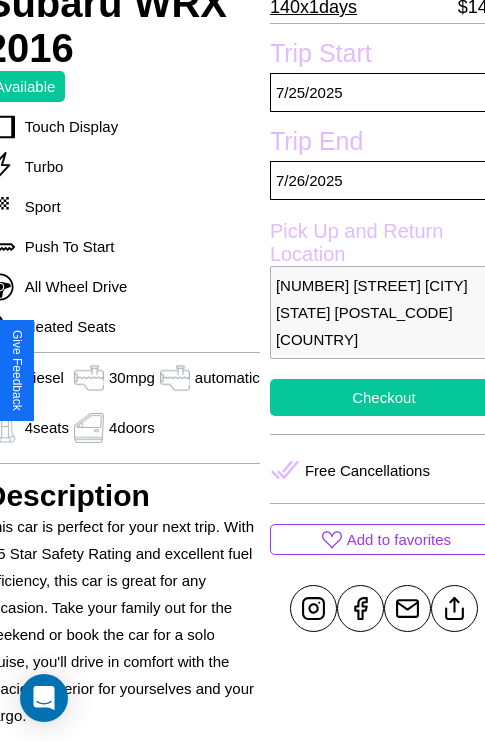 click on "Checkout" at bounding box center [384, 397] 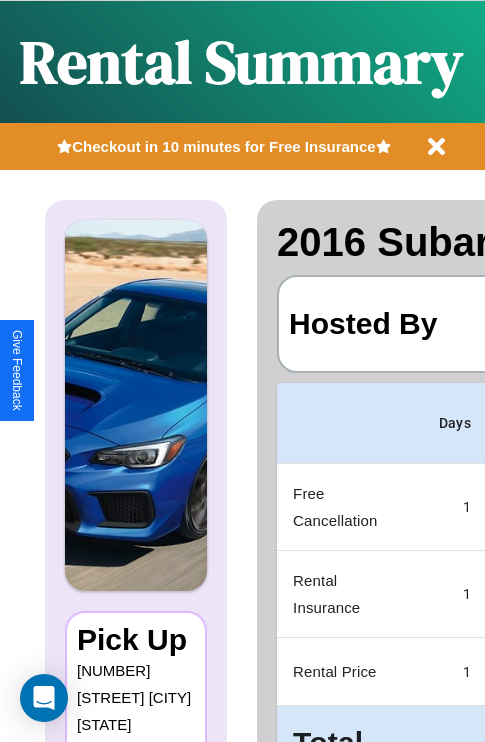 scroll, scrollTop: 0, scrollLeft: 378, axis: horizontal 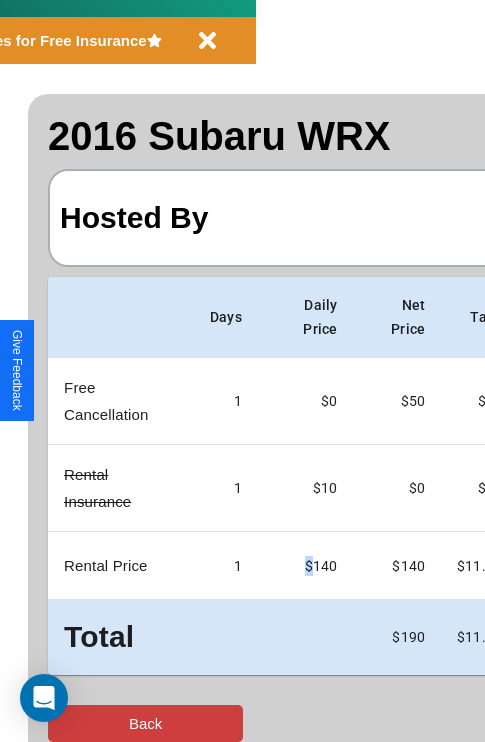 click on "Back" at bounding box center [145, 723] 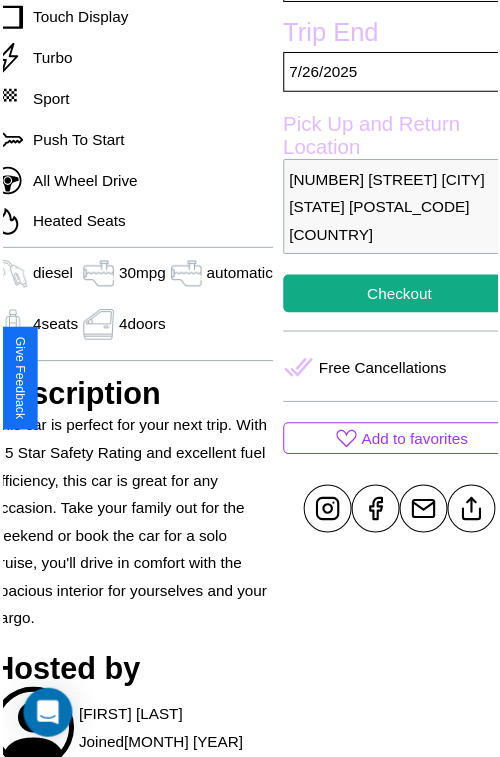 scroll, scrollTop: 623, scrollLeft: 88, axis: both 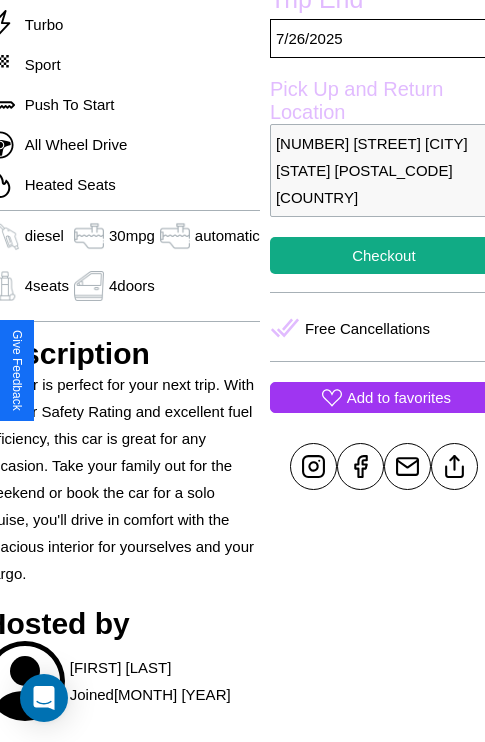 click on "Add to favorites" at bounding box center (399, 397) 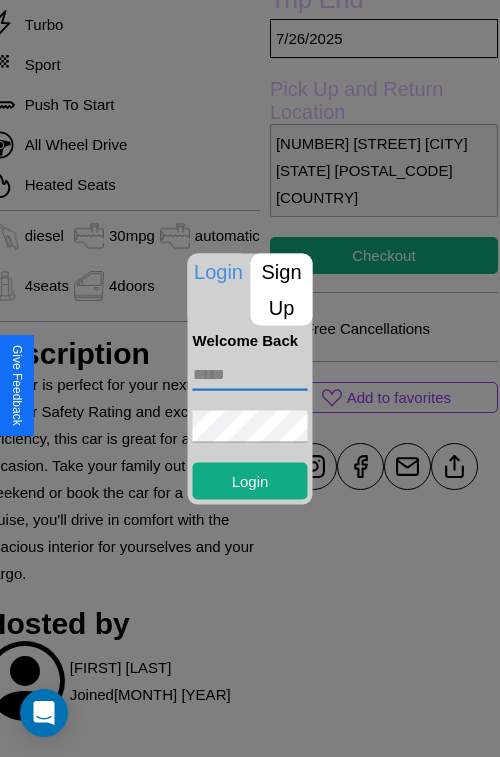 click at bounding box center [250, 374] 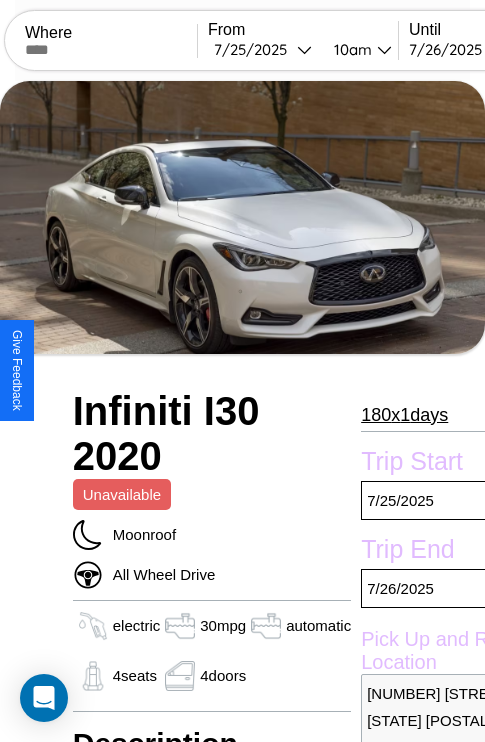 scroll, scrollTop: 63, scrollLeft: 0, axis: vertical 